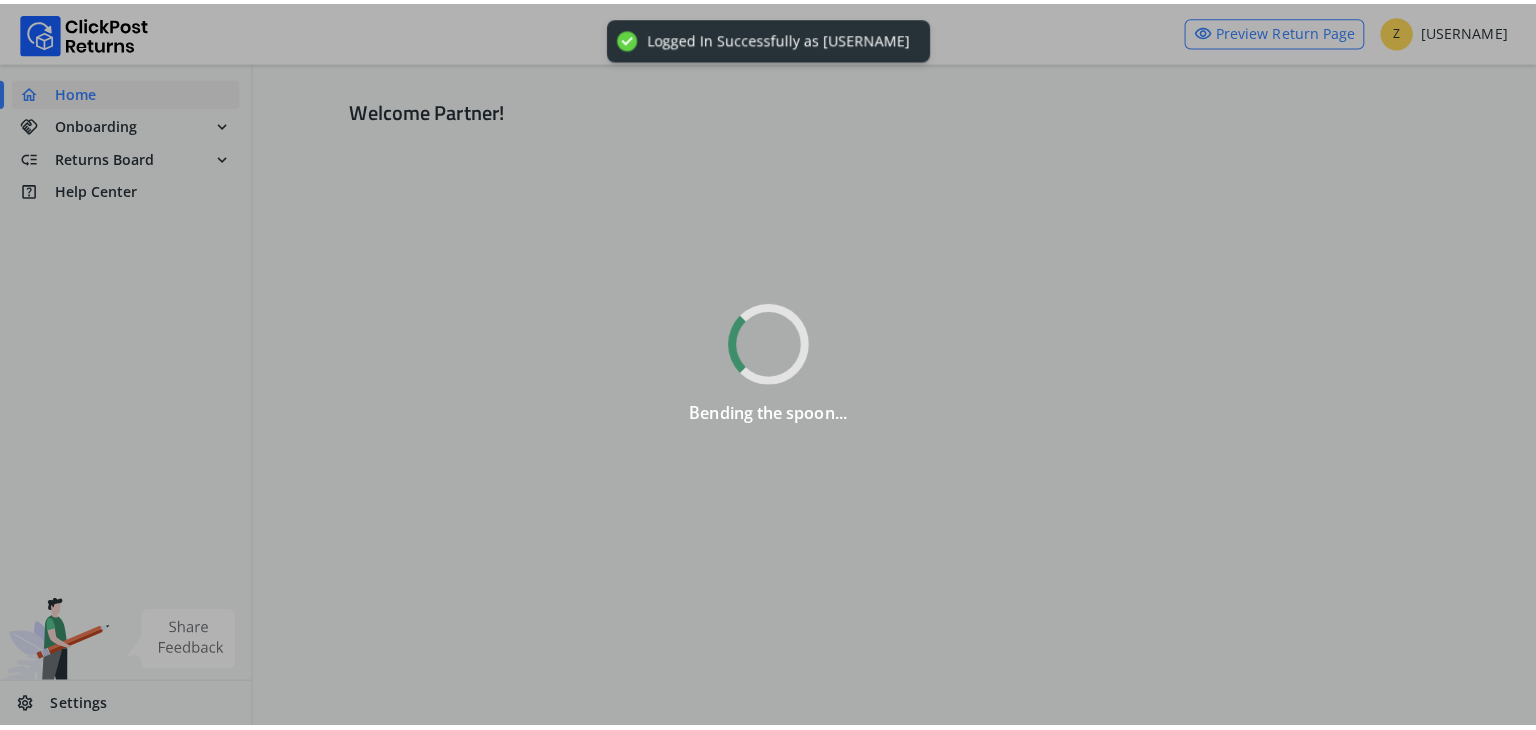 scroll, scrollTop: 0, scrollLeft: 0, axis: both 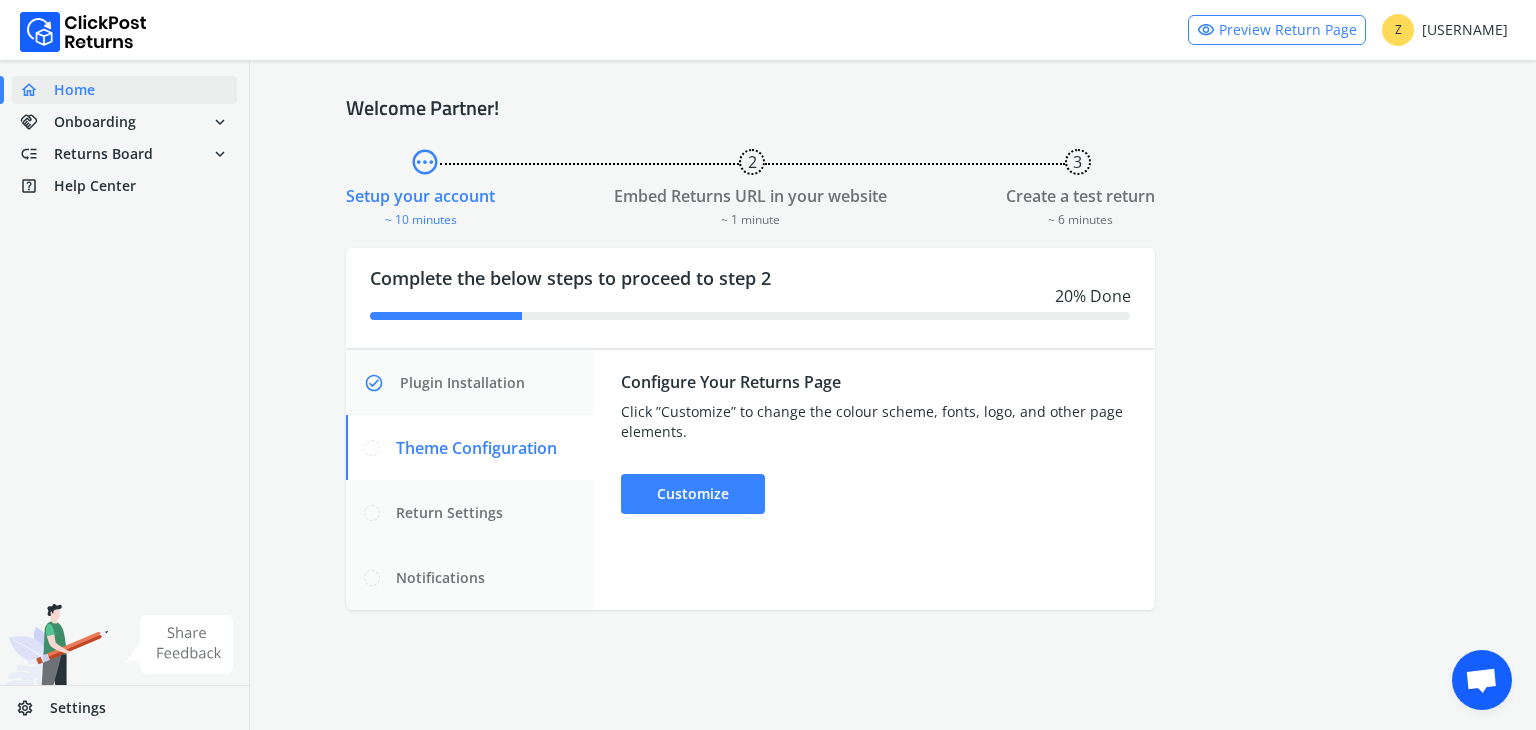 click on "Z [USERNAME]" at bounding box center (1445, 30) 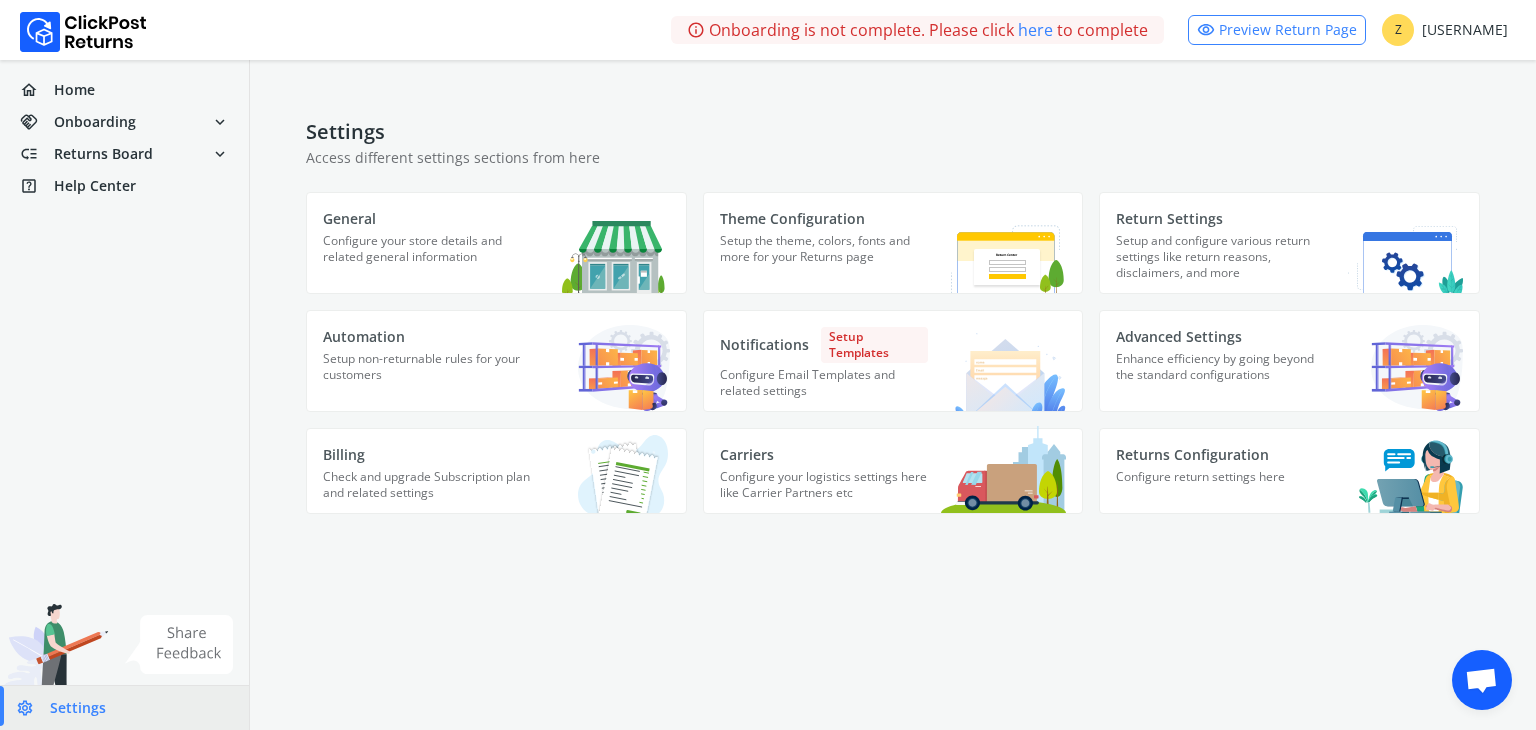 click on "Settings" at bounding box center [78, 708] 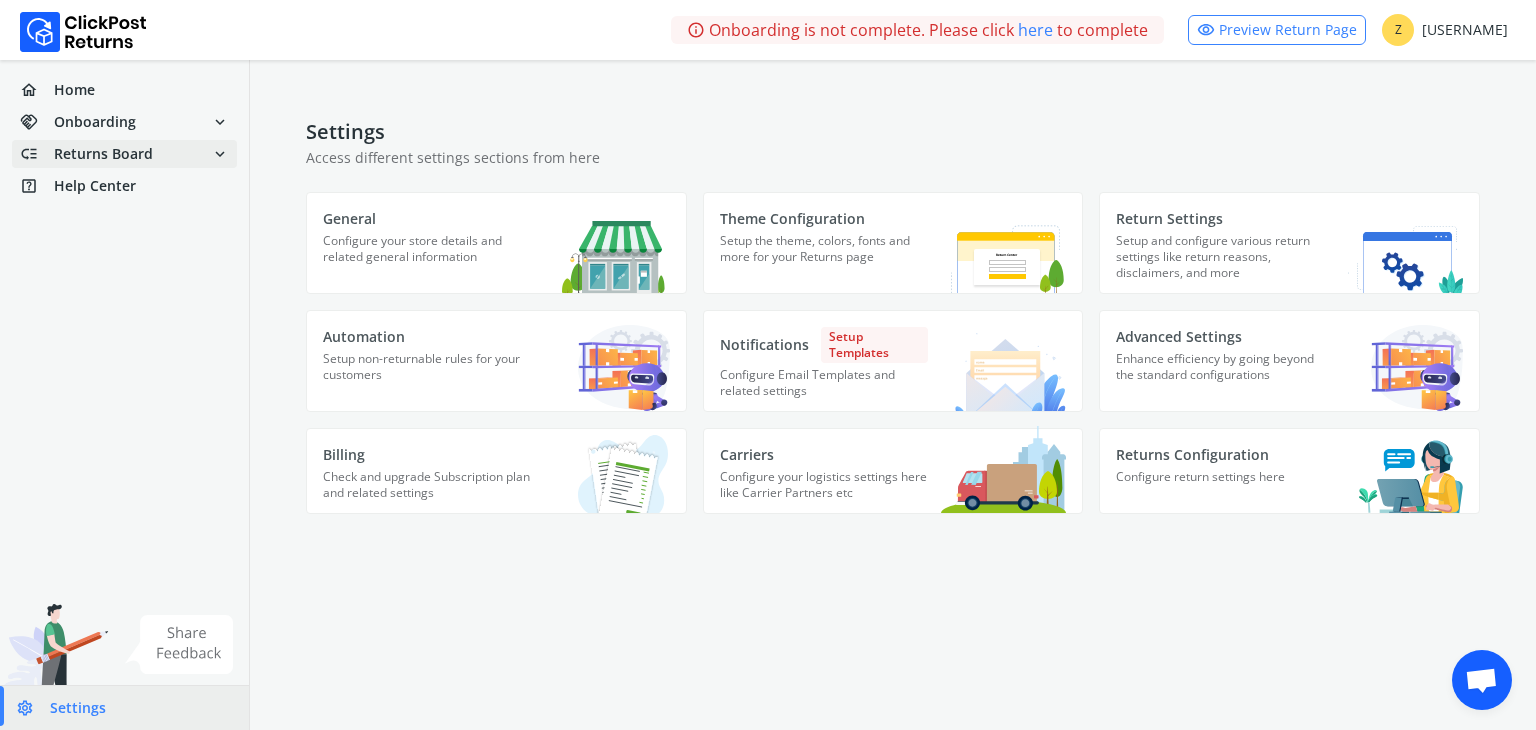 click on "expand_more" at bounding box center [220, 154] 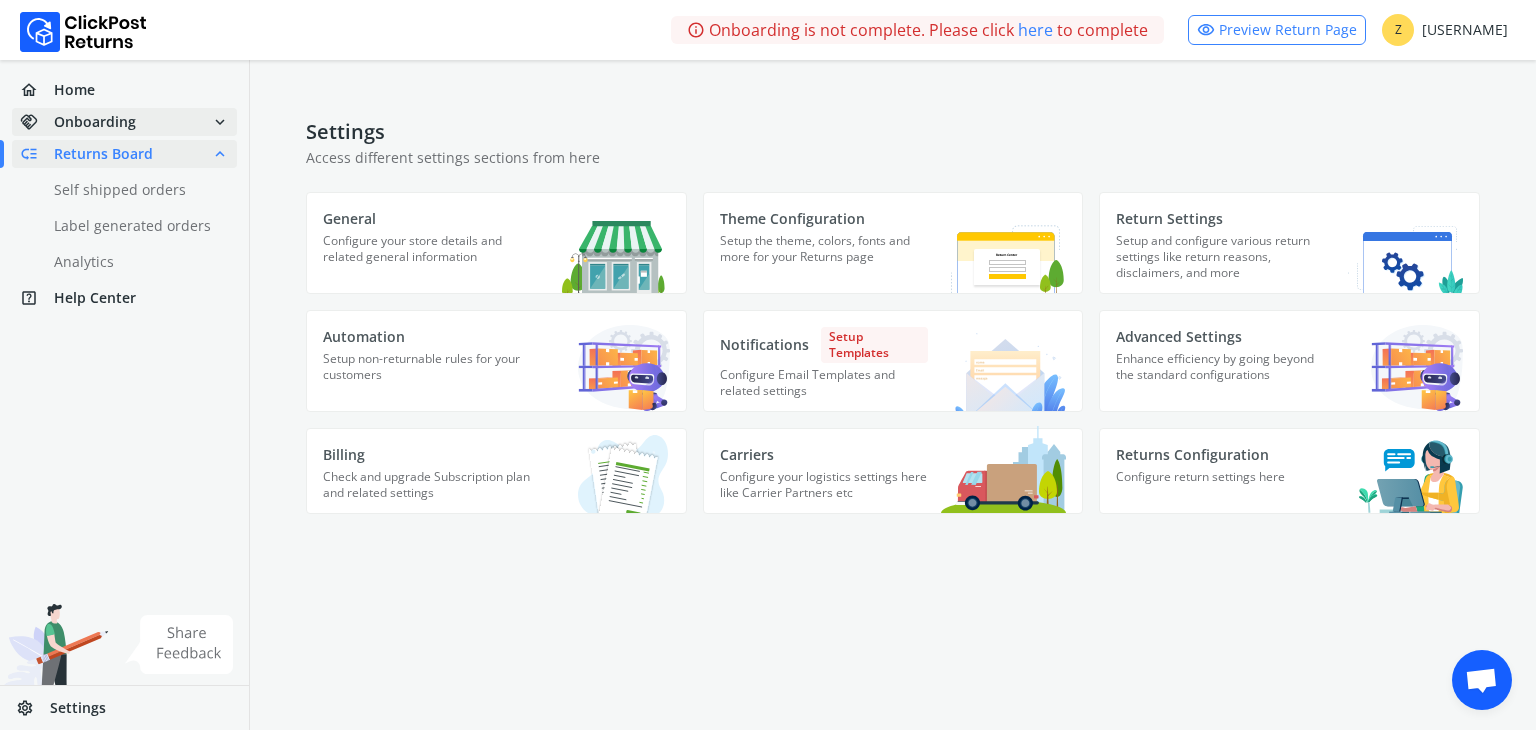 click on "expand_more" at bounding box center [220, 122] 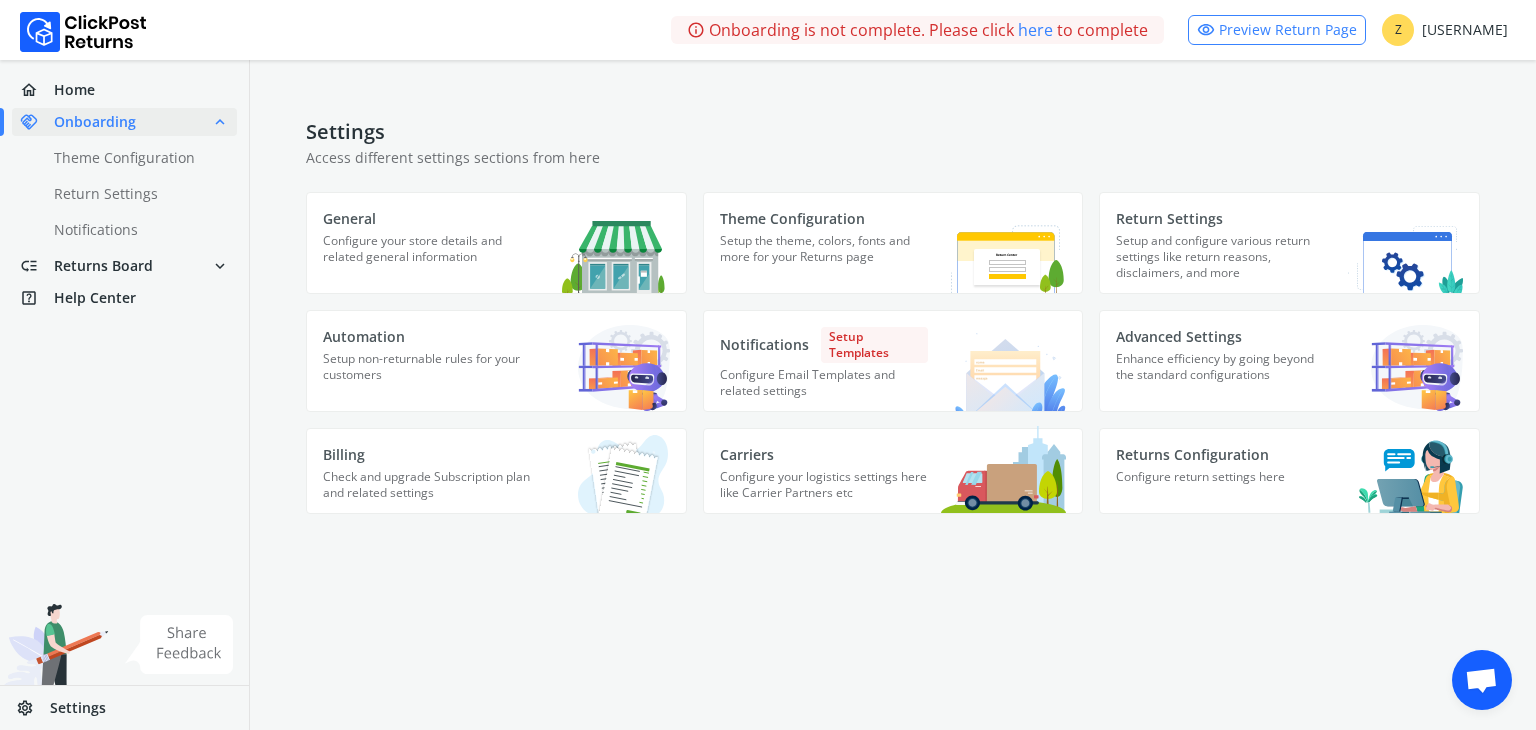 click on "Settings Access different settings sections from here General Configure your store details and related general information Theme Configuration Setup the theme, colors, fonts and more for your Returns page Return Settings Setup and configure various return settings like return reasons, disclaimers, and more Automation Setup non-returnable rules for your customers Notifications Setup Templates Configure Email Templates and related settings Advanced Settings Enhance efficiency by going beyond the standard configurations Billing Check and upgrade Subscription plan and related settings Carriers Configure your logistics settings here like Carrier Partners etc Returns Configuration Configure return settings here" at bounding box center [893, 315] 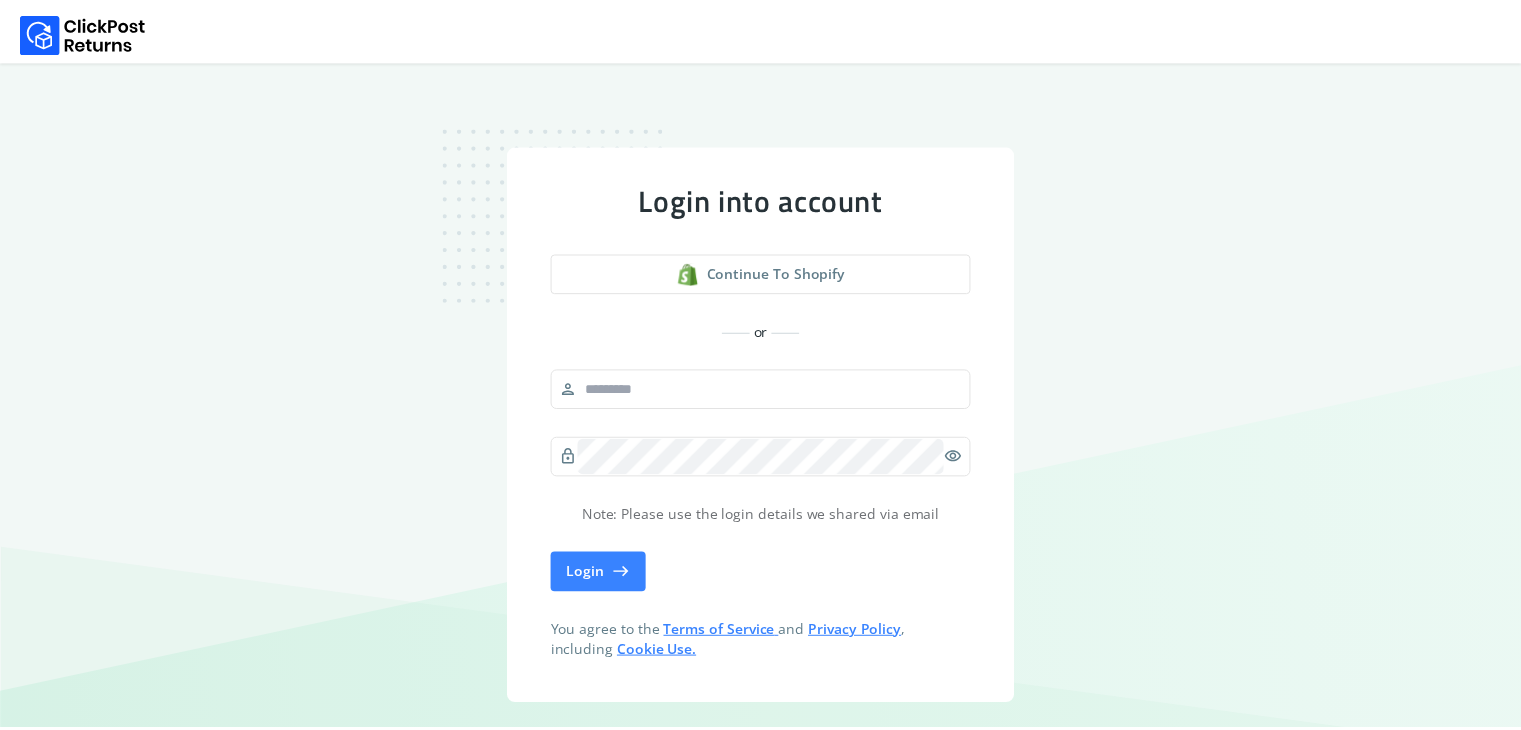 scroll, scrollTop: 0, scrollLeft: 0, axis: both 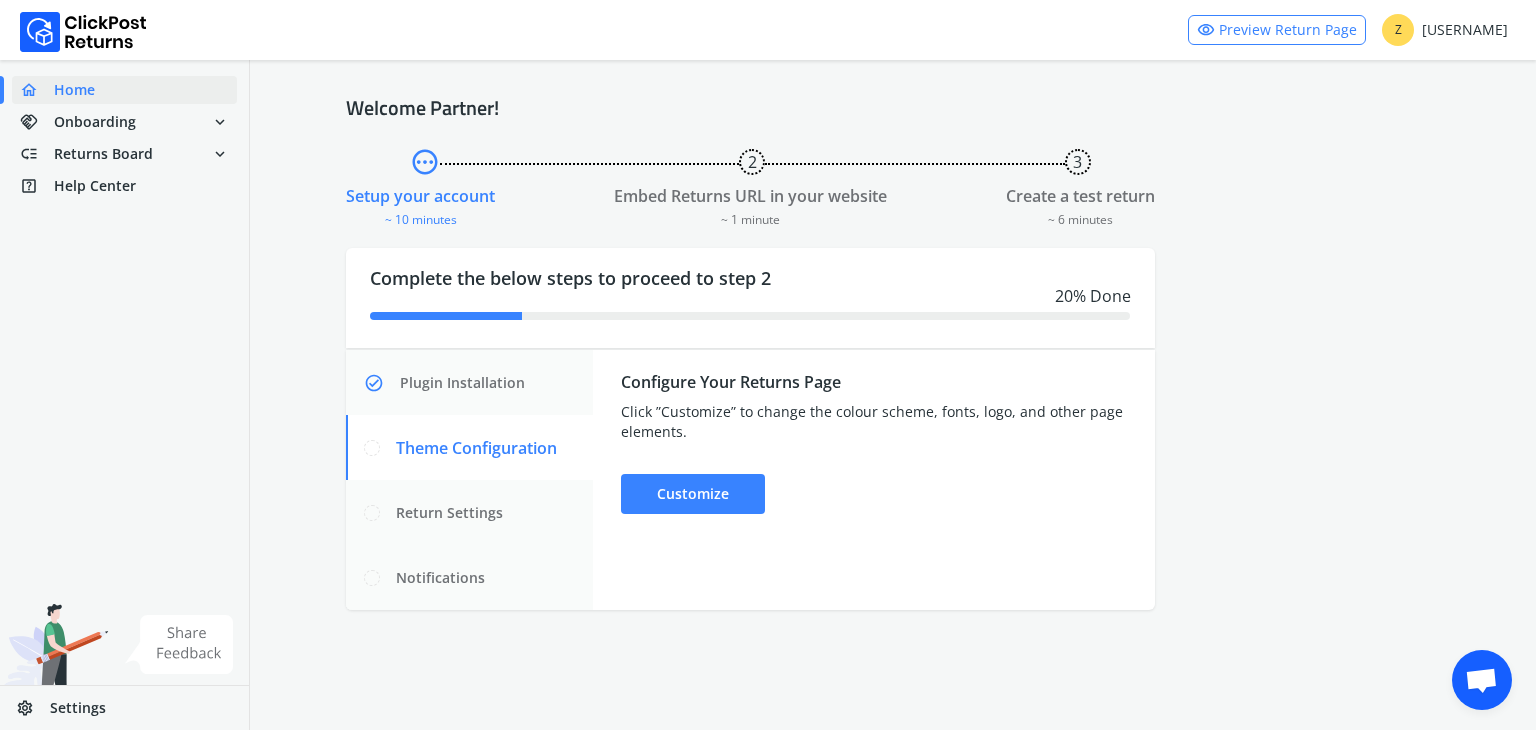 click on "Welcome Partner! pending 2 3 Setup your account ~ 10 minutes Embed Returns URL in your website ~ 1 minute Create a test return ~ 6 minutes Complete the below steps to proceed to step 2 20 % Done check_circle Plugin Installation Theme Configuration Return Settings Notifications Configure Your Returns Page Click ”Customize” to change the colour scheme, fonts, logo, and other page elements. Customize" at bounding box center (893, 353) 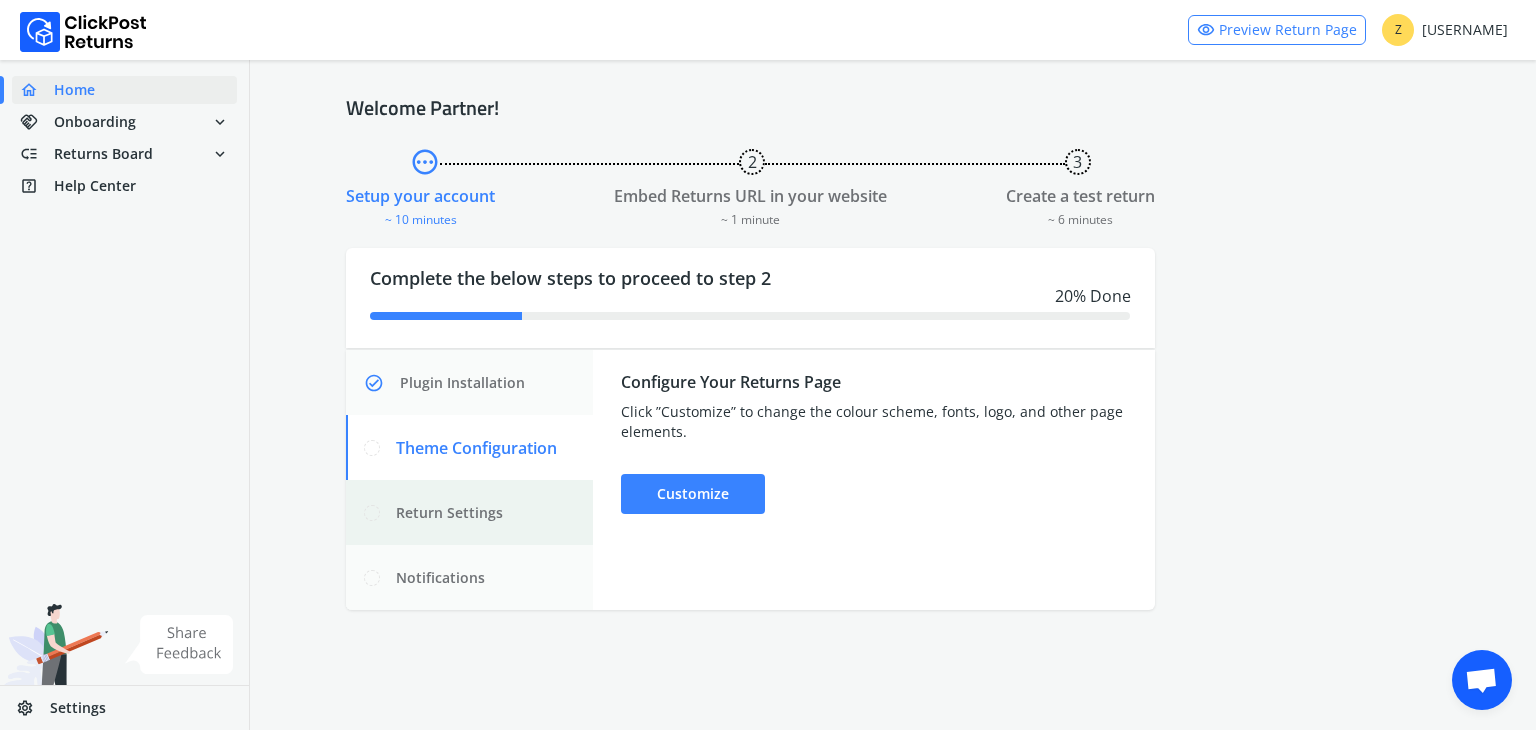 click on "Return Settings" at bounding box center [469, 512] 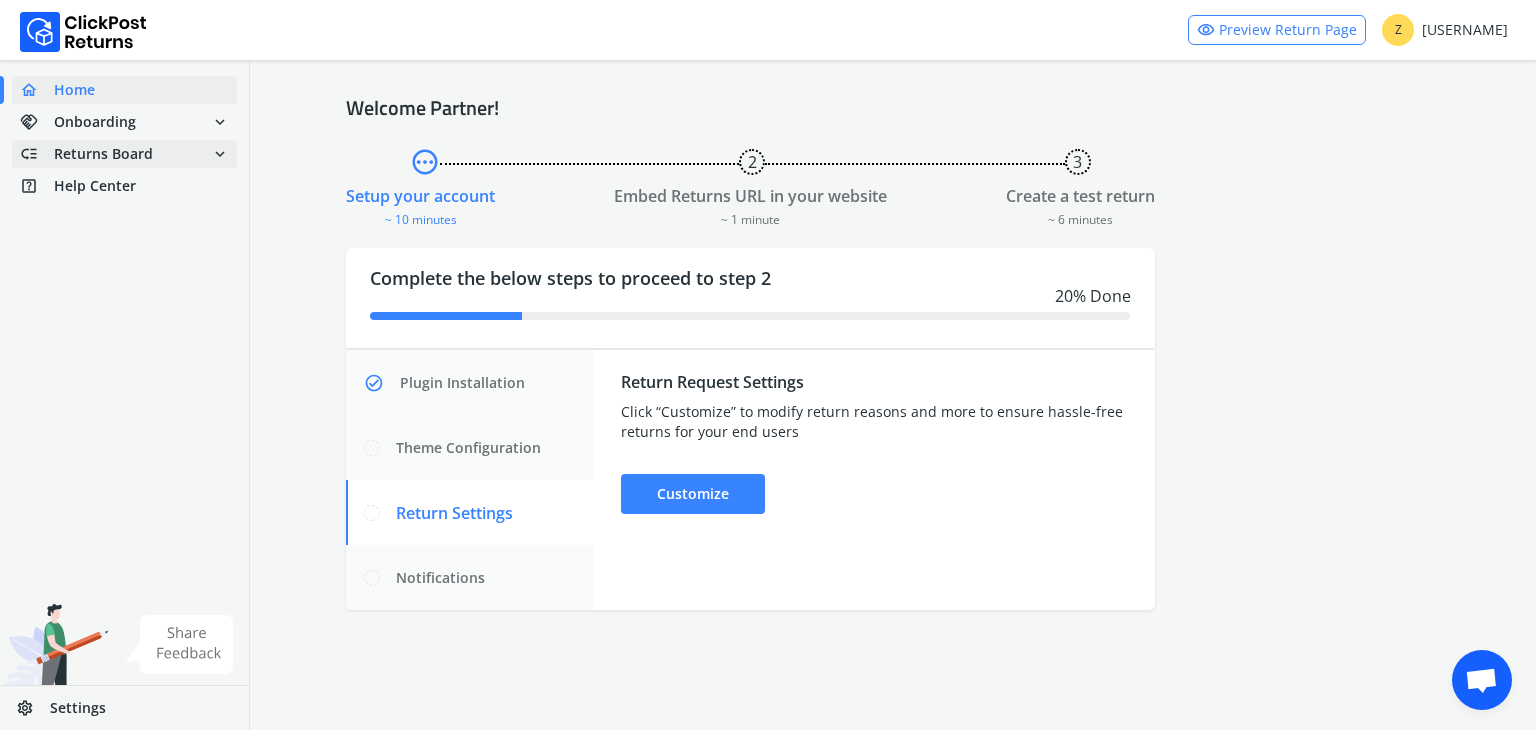 click on "expand_more" at bounding box center [220, 154] 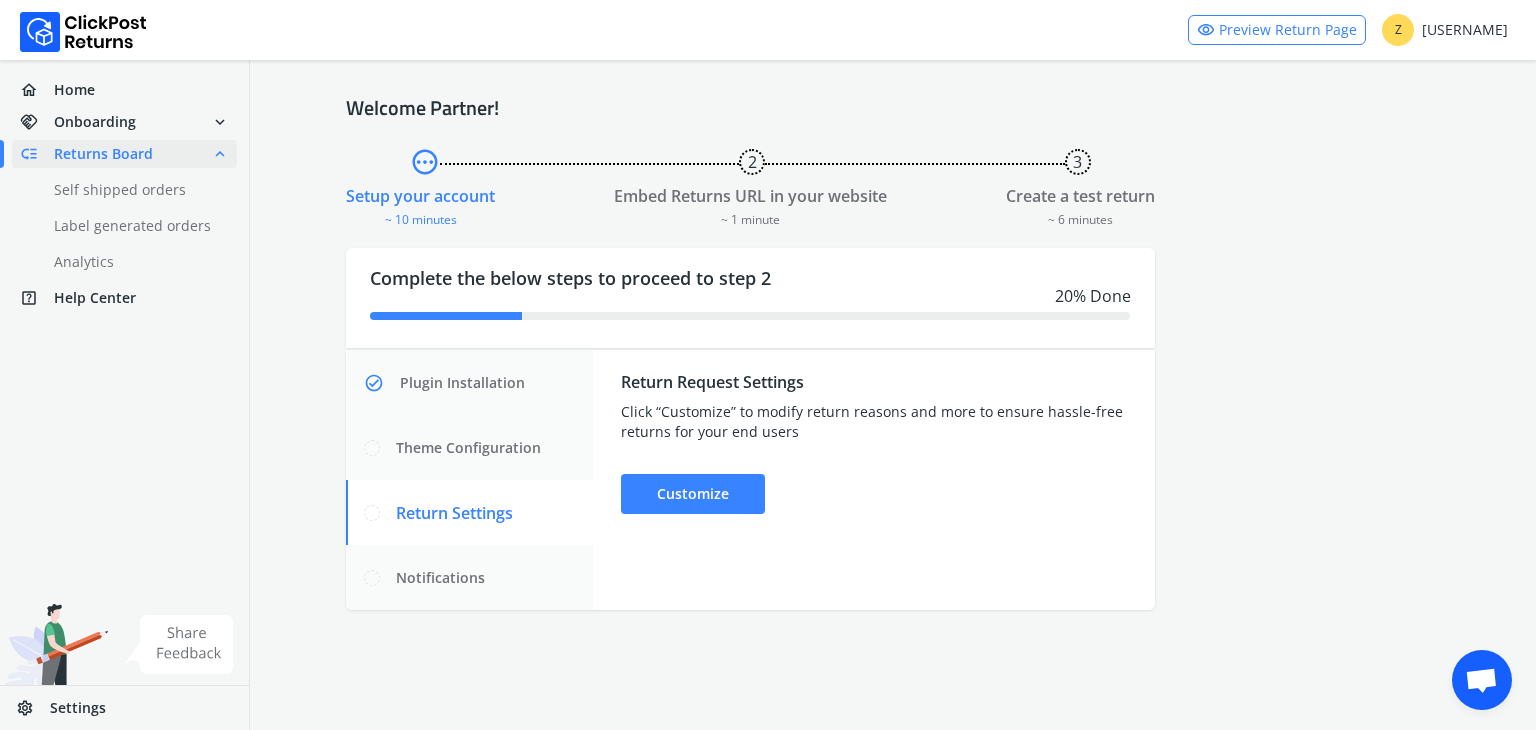 click on "Settings" at bounding box center [78, 708] 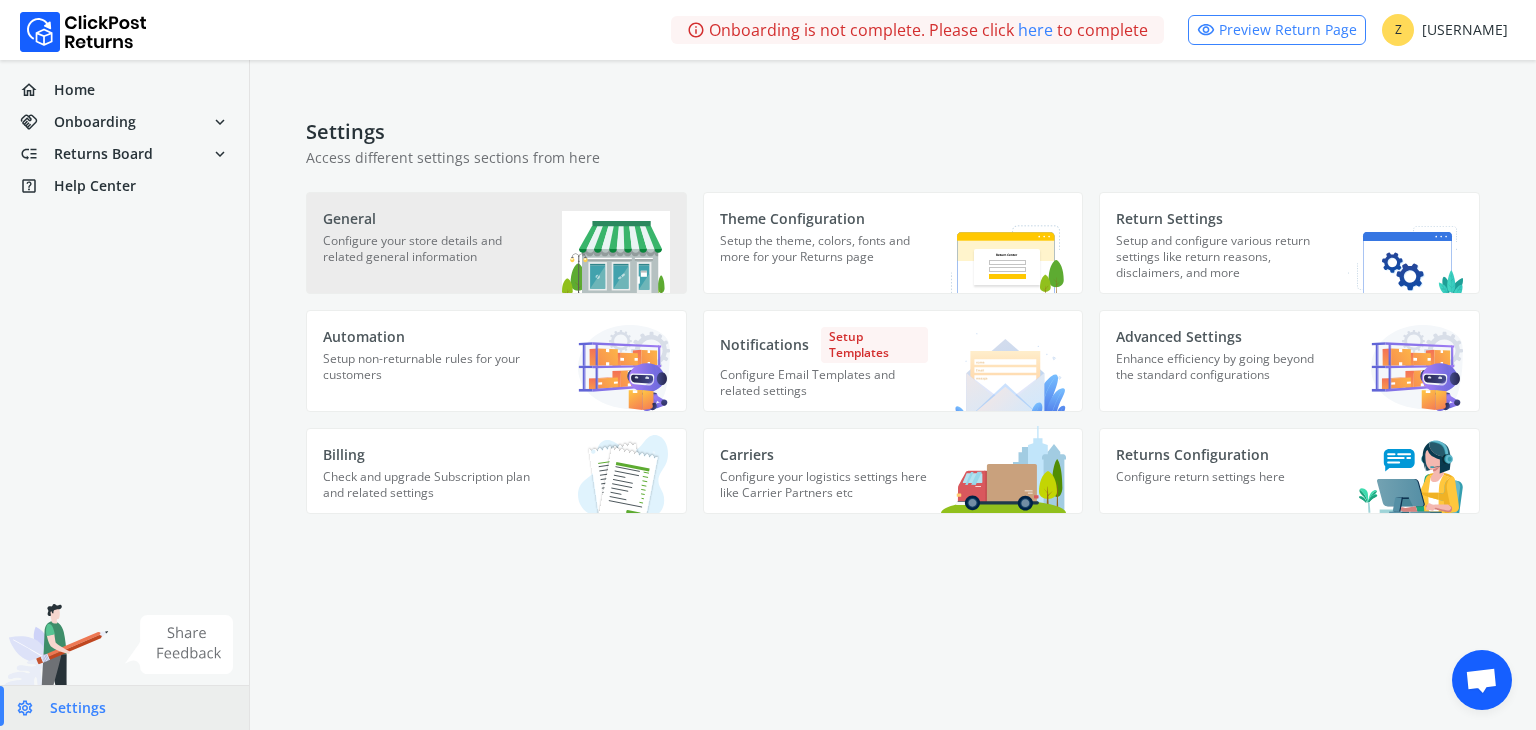click on "General" at bounding box center [427, 219] 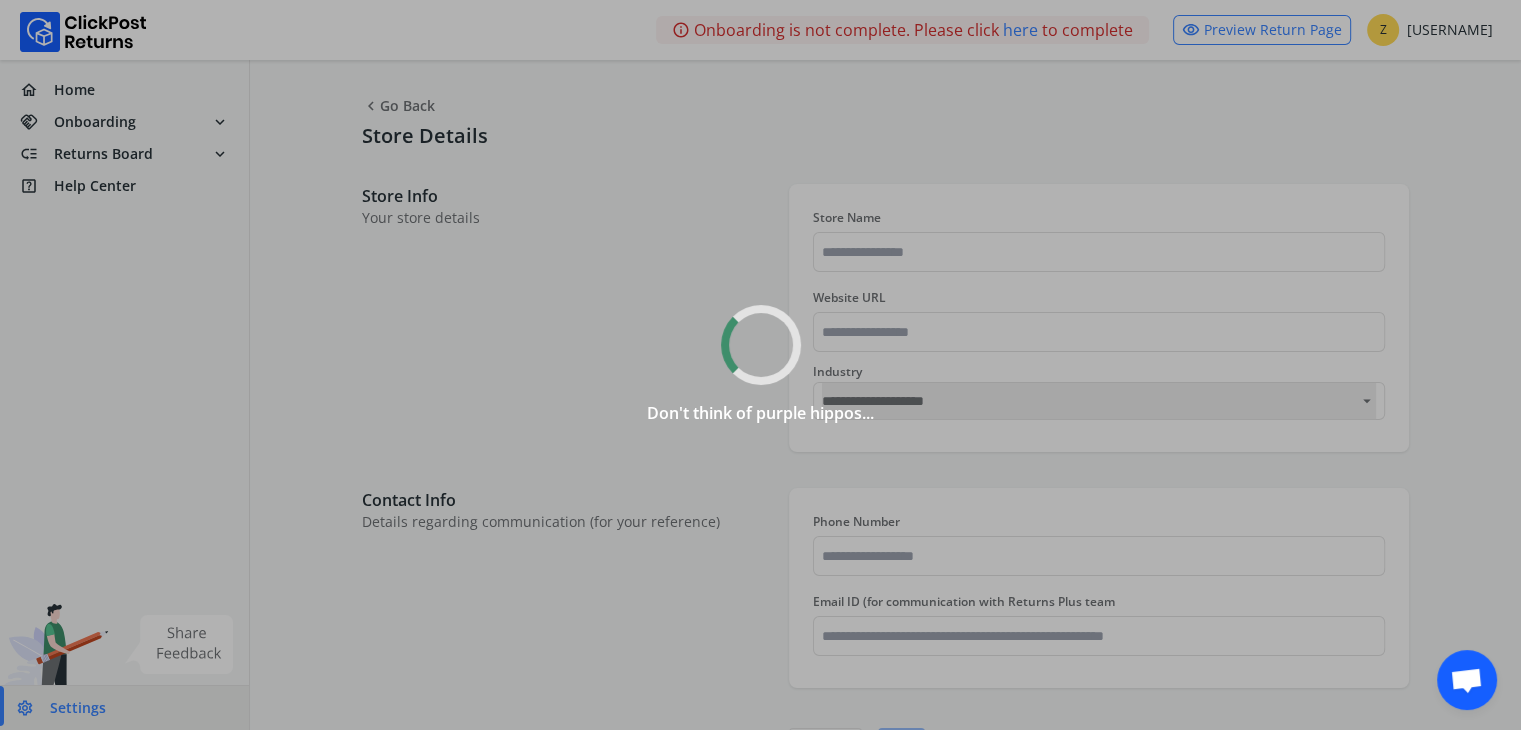type on "*********" 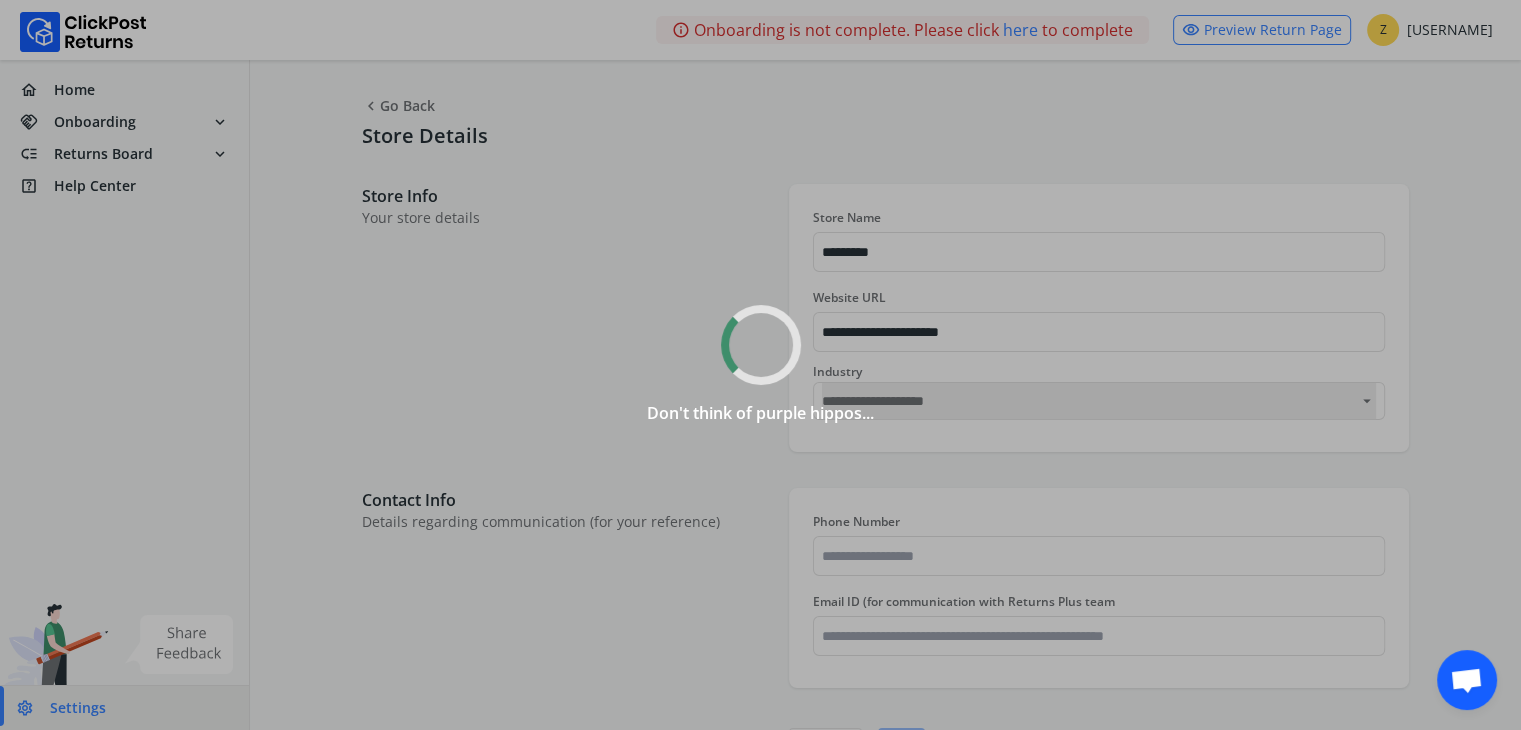 type on "**********" 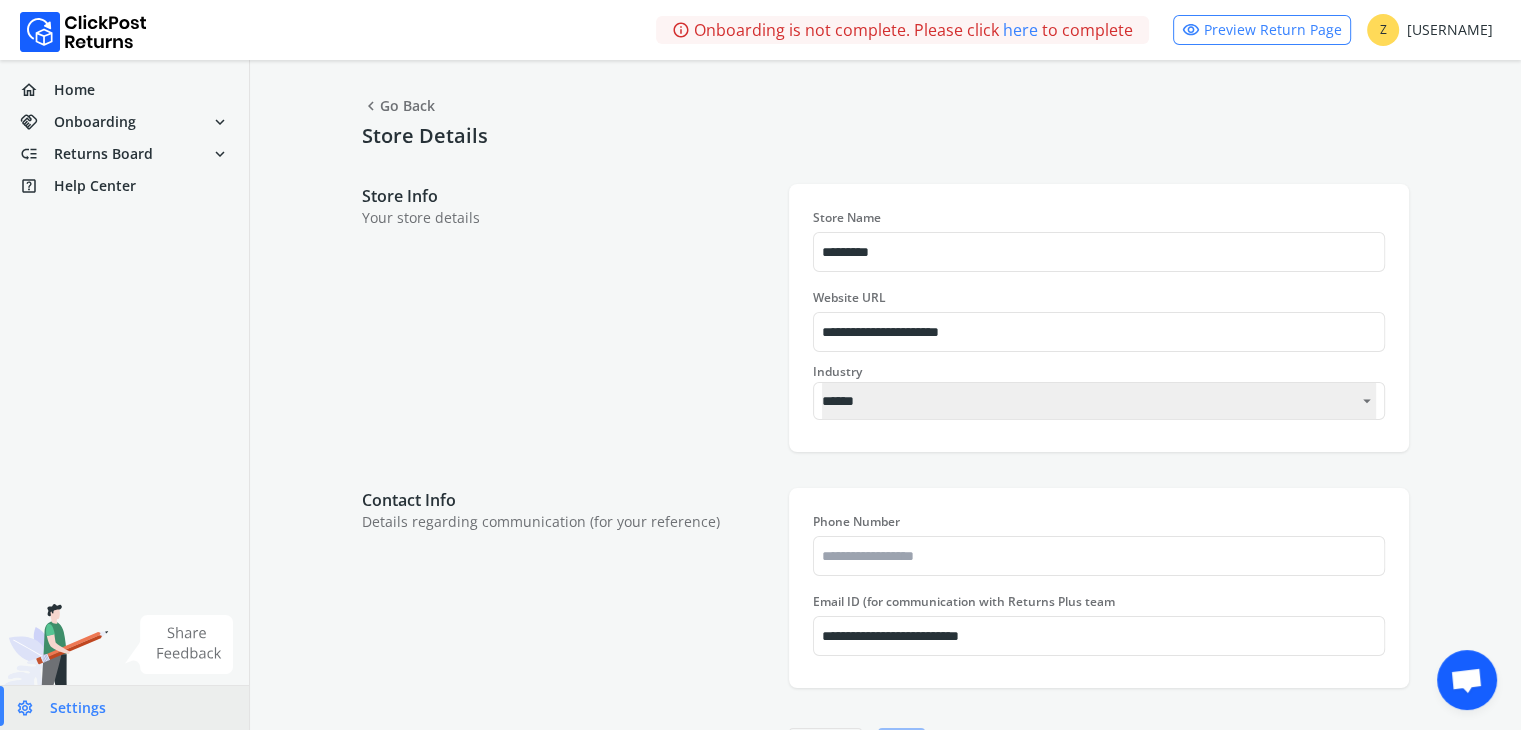 click on "Store Info Your store details" at bounding box center (565, 318) 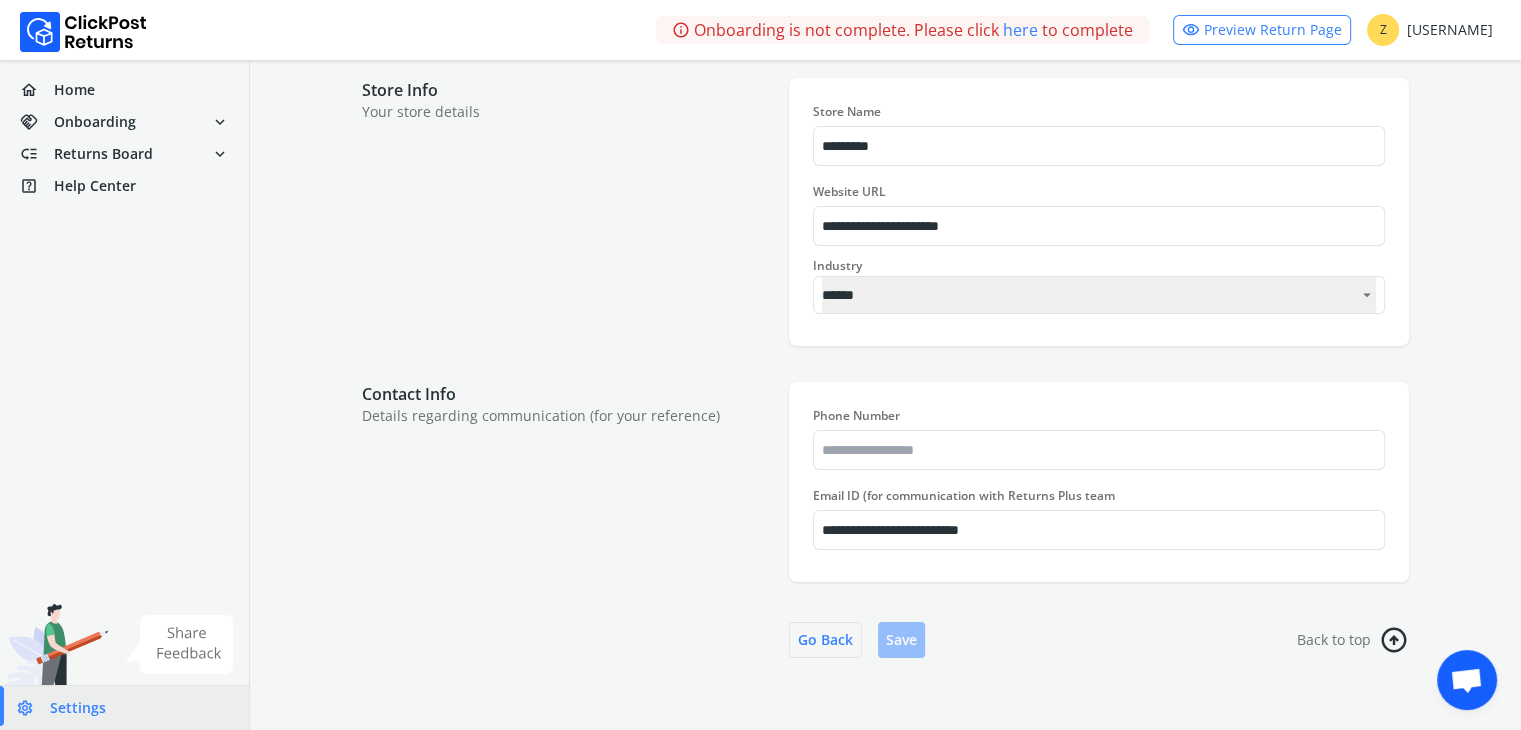 scroll, scrollTop: 0, scrollLeft: 0, axis: both 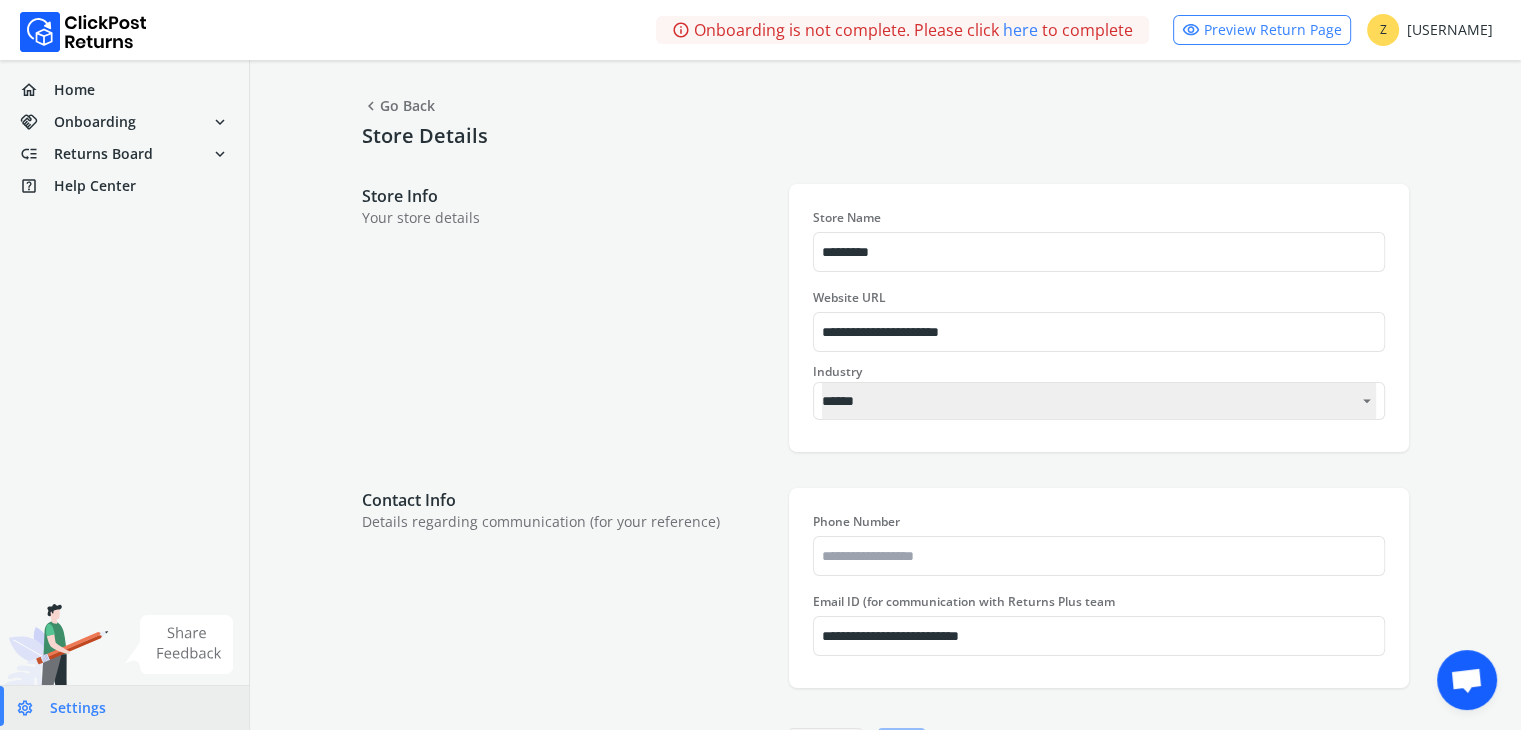 click on "Settings" at bounding box center [78, 708] 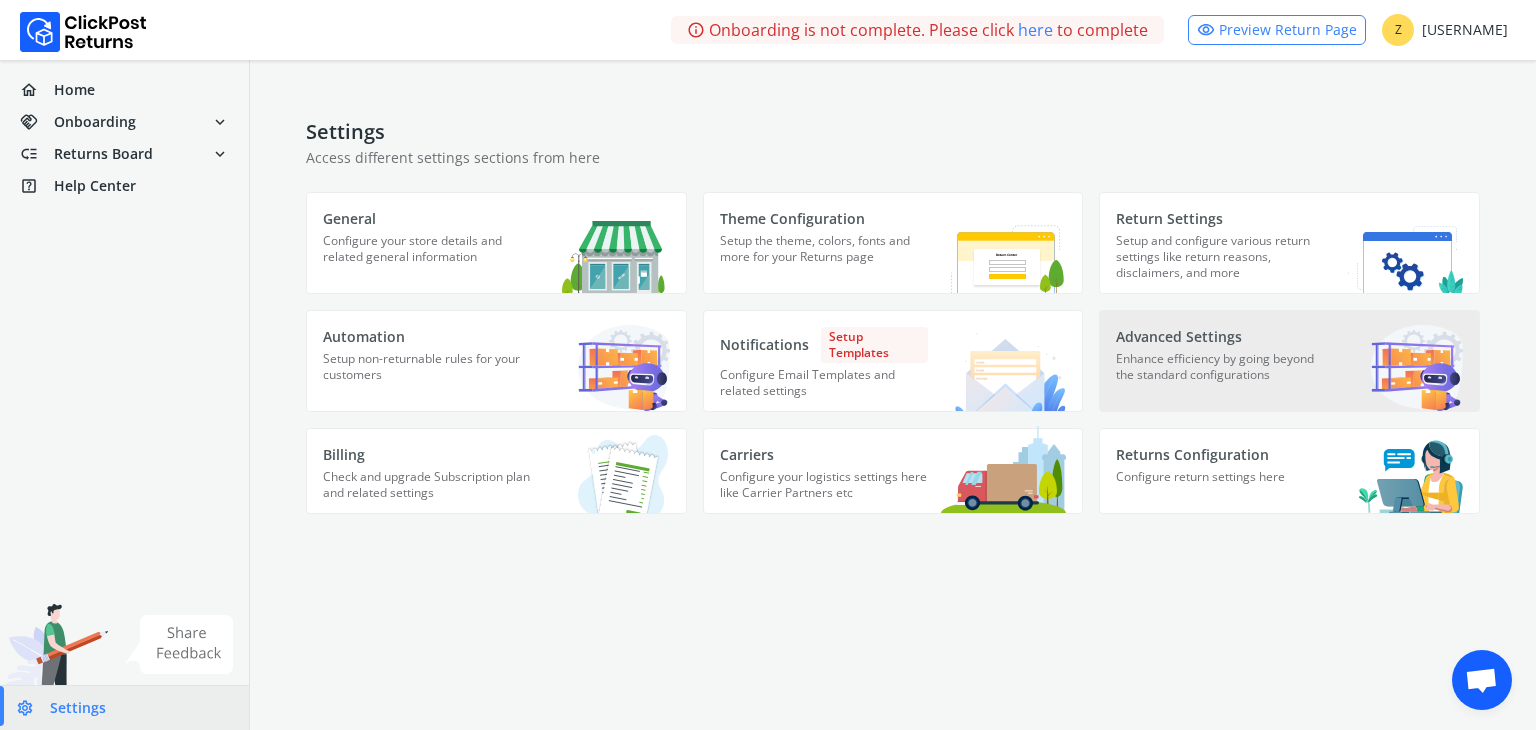 click on "Enhance efficiency by going beyond the standard configurations" at bounding box center [1220, 376] 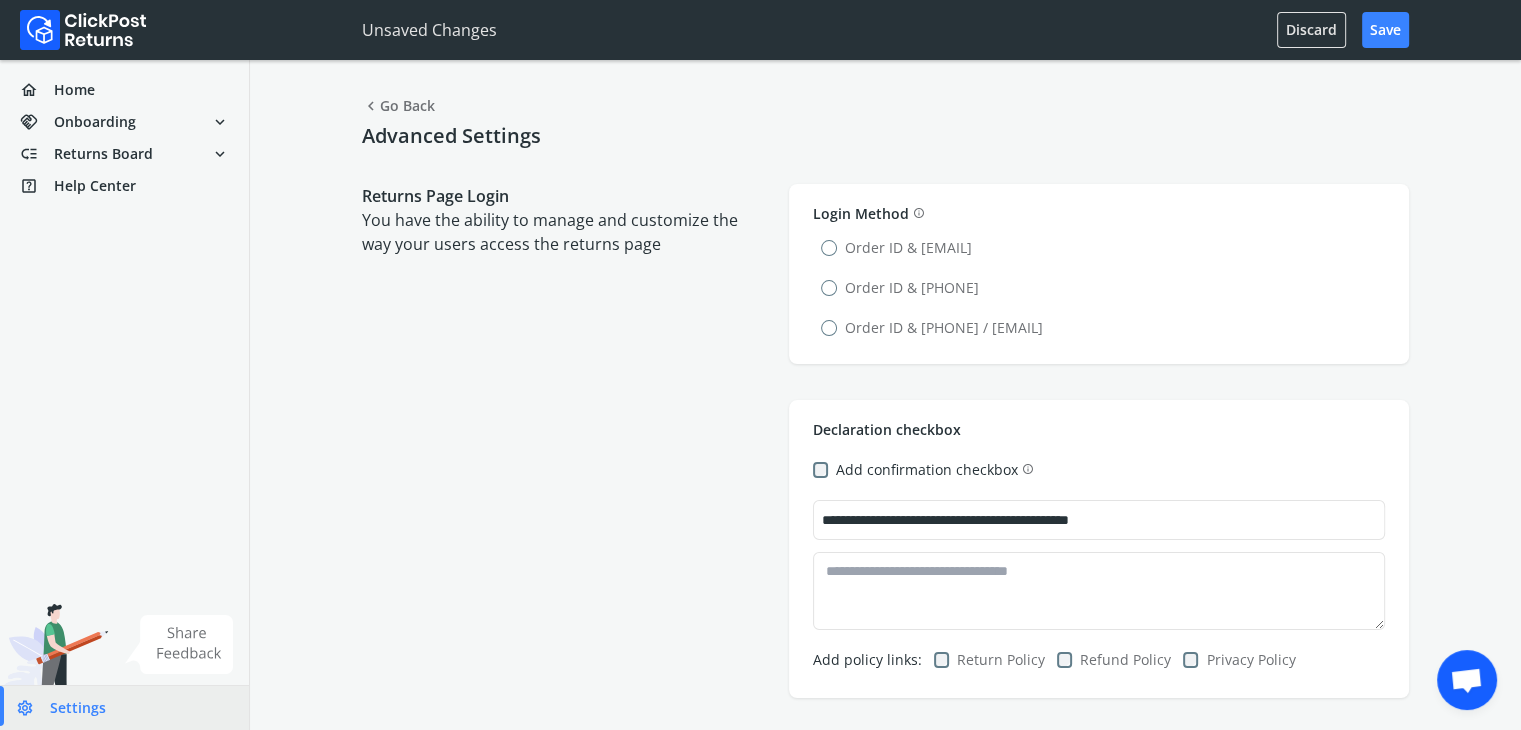click at bounding box center [565, 549] 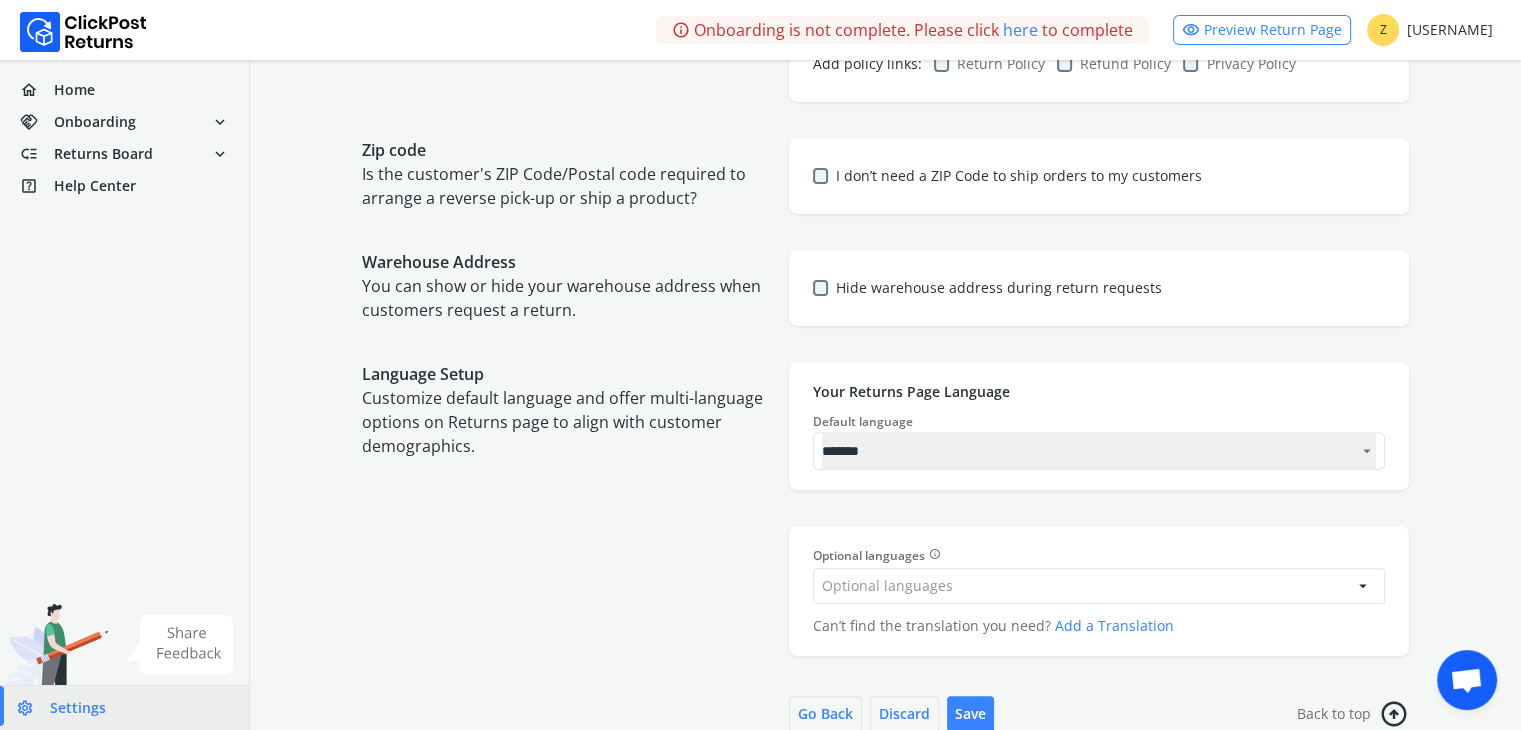 scroll, scrollTop: 668, scrollLeft: 0, axis: vertical 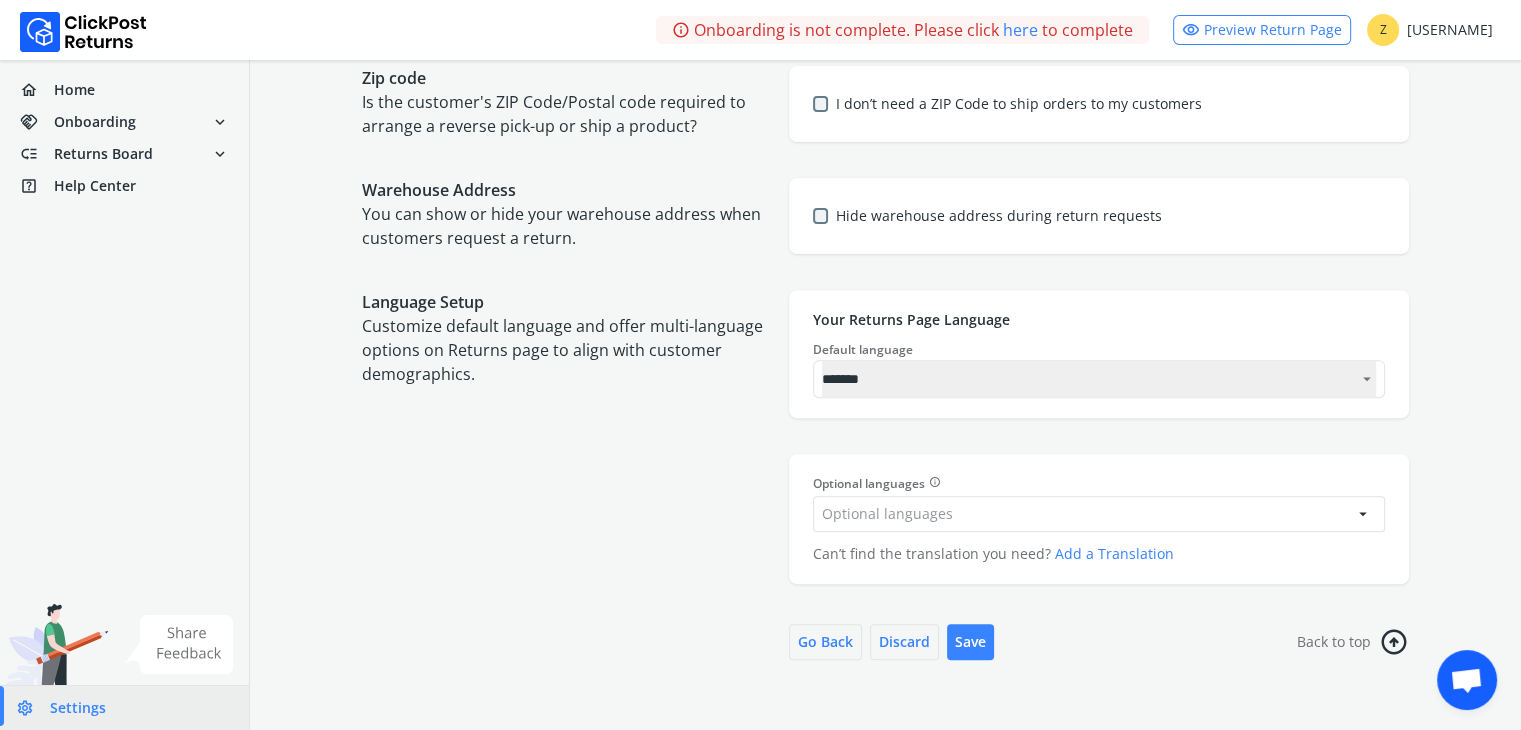 click at bounding box center [565, 519] 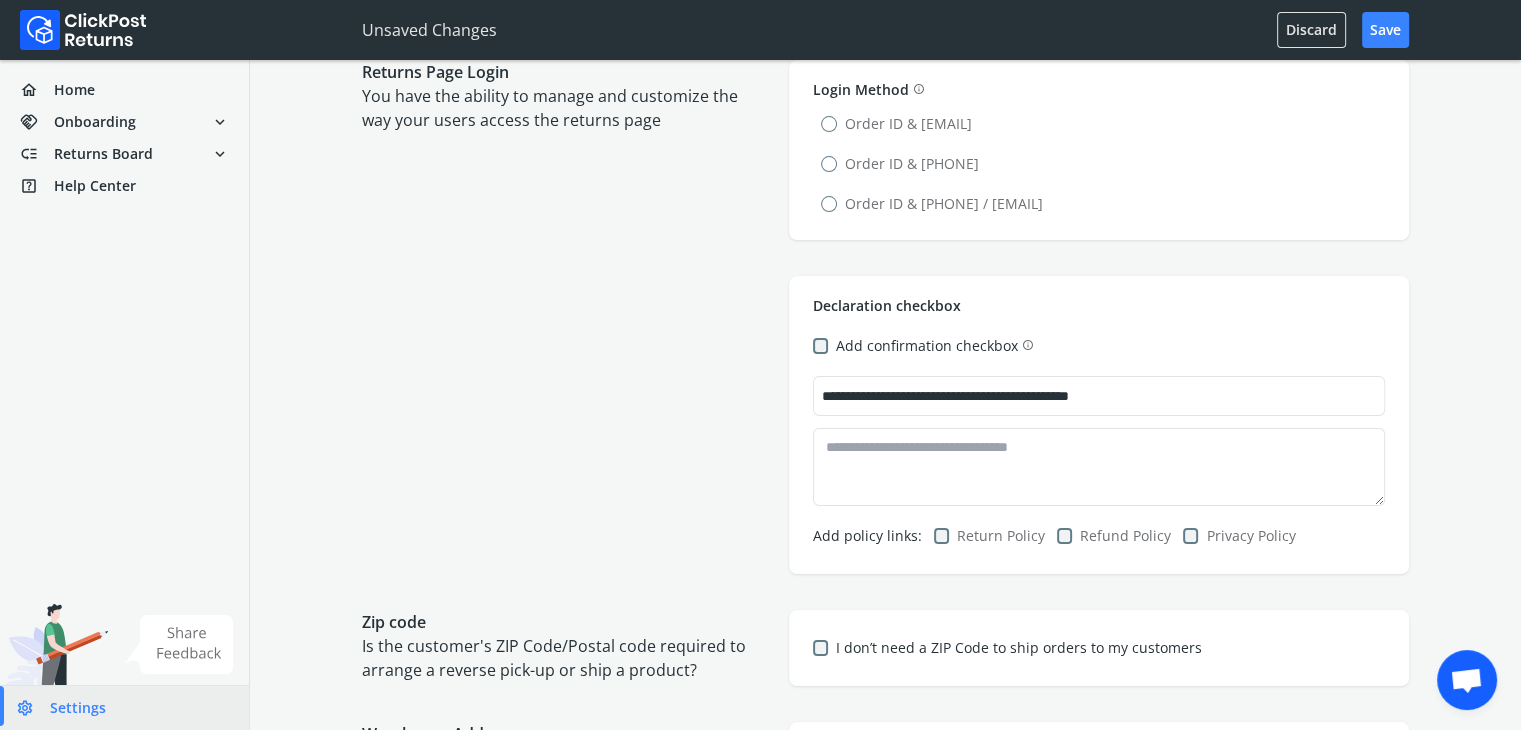 scroll, scrollTop: 0, scrollLeft: 0, axis: both 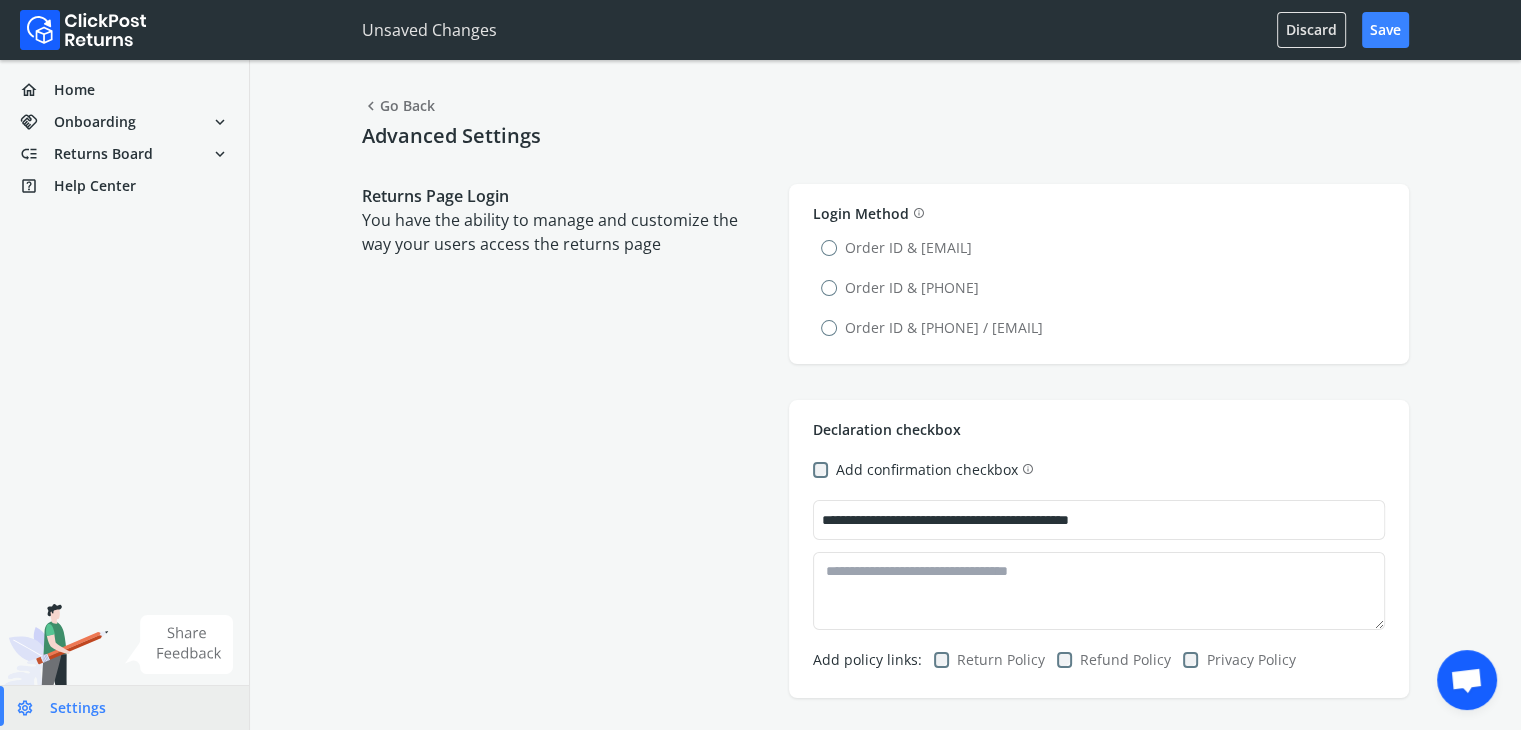 click on "**********" at bounding box center (885, 730) 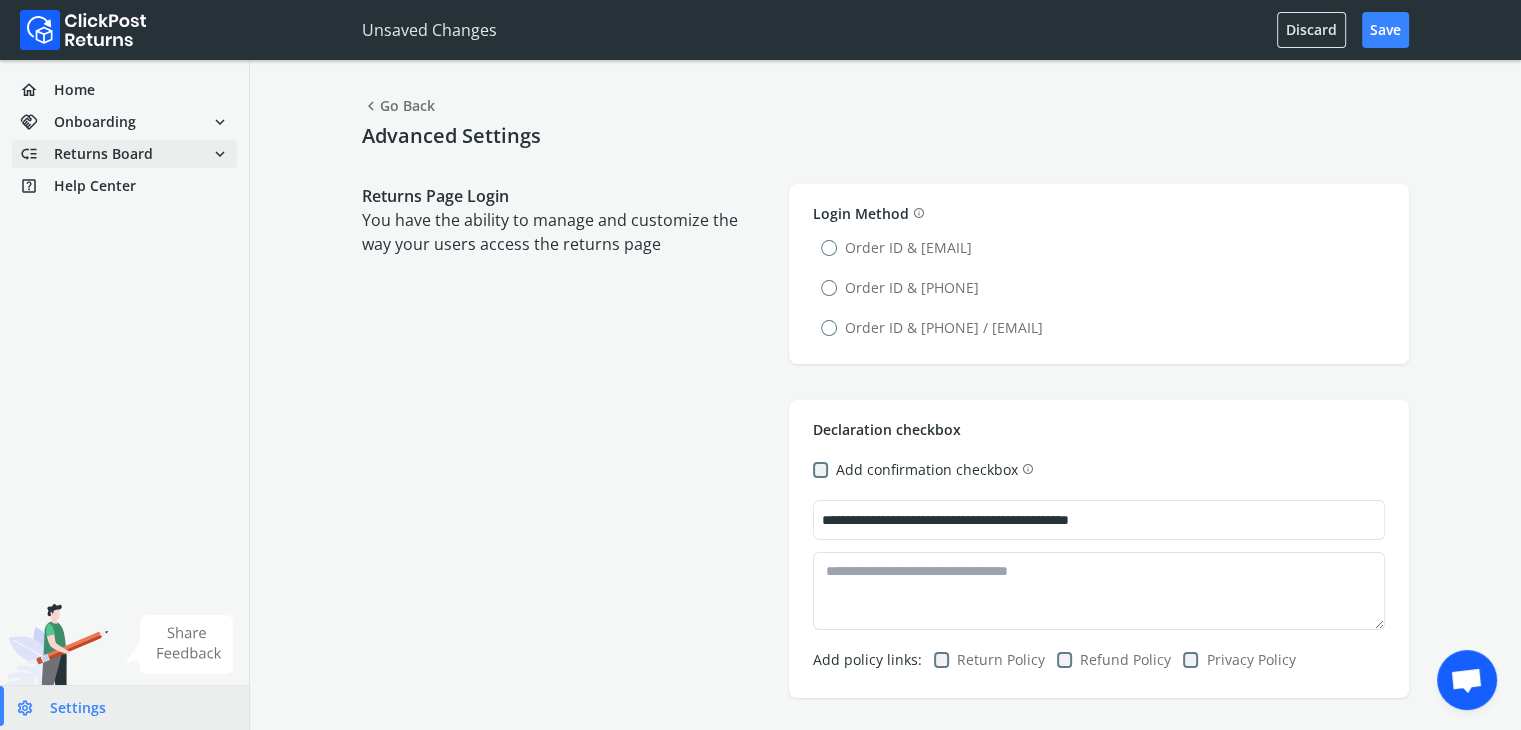 click on "low_priority Returns Board expand_more" at bounding box center [124, 154] 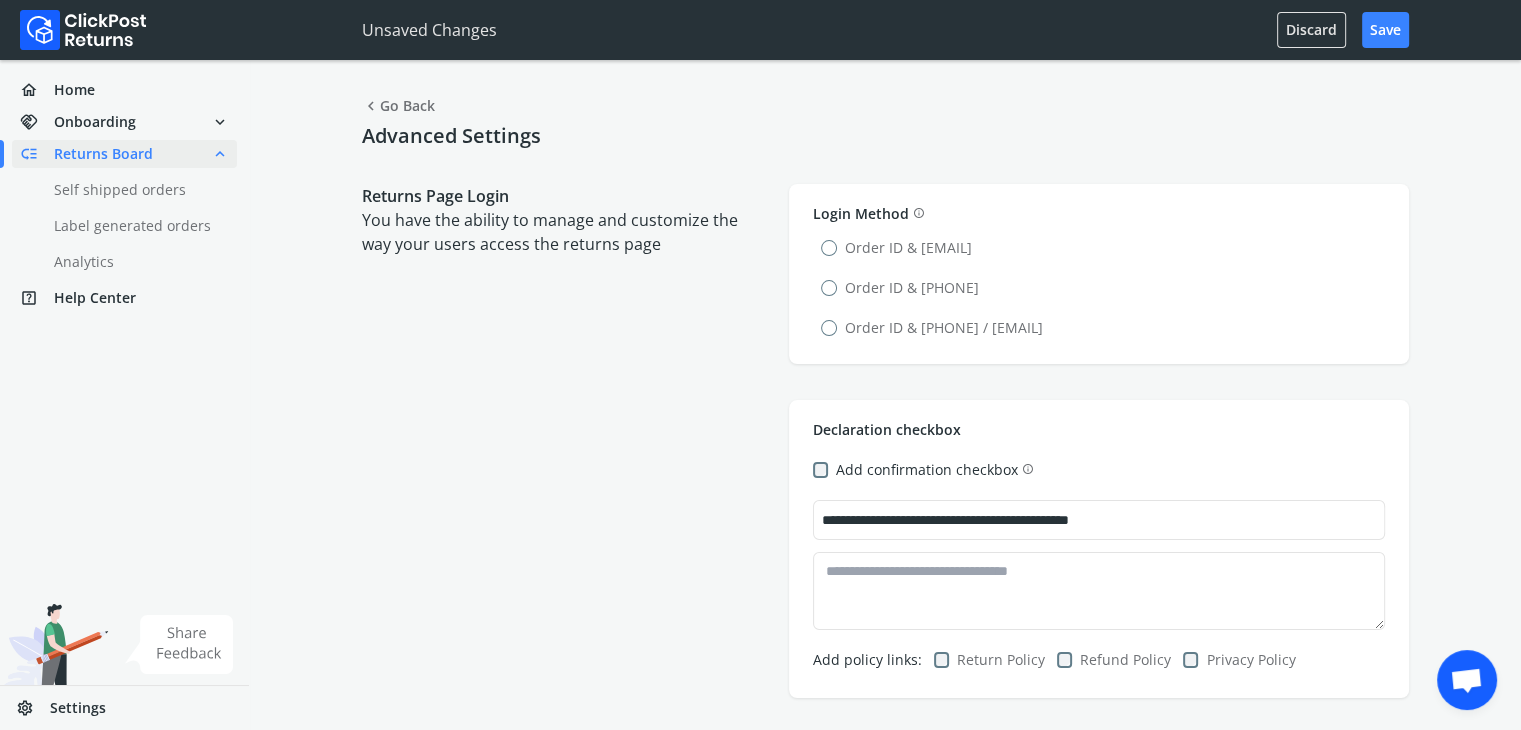click on "**********" at bounding box center [885, 730] 